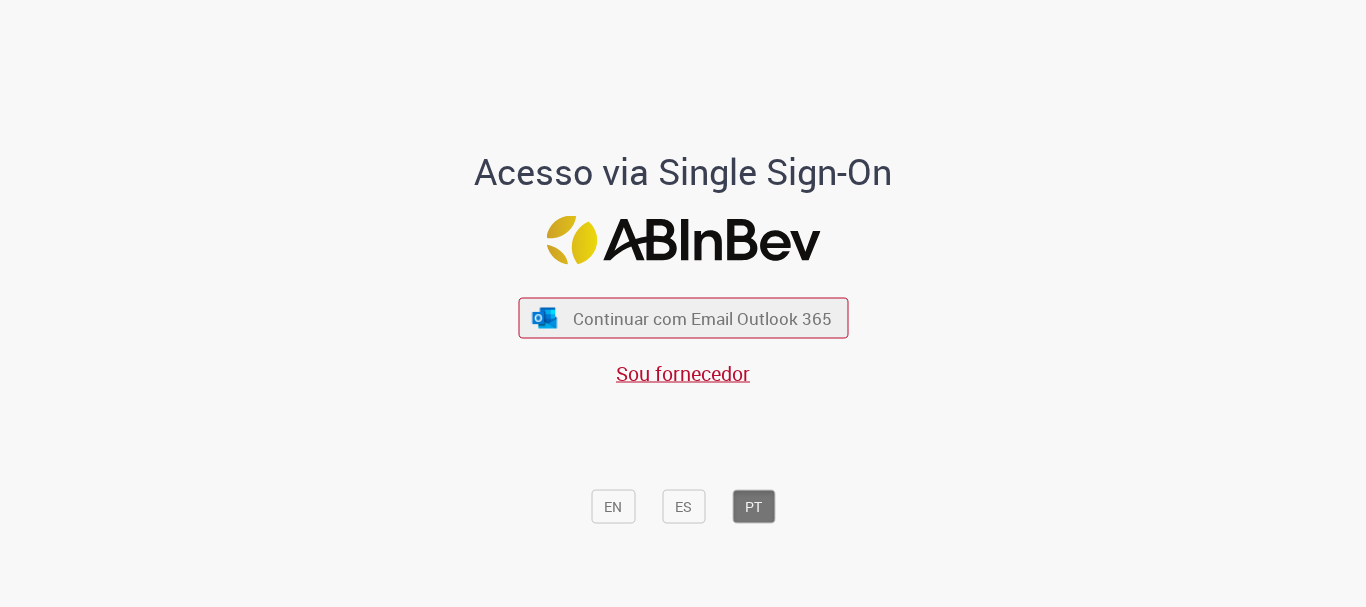 scroll, scrollTop: 0, scrollLeft: 0, axis: both 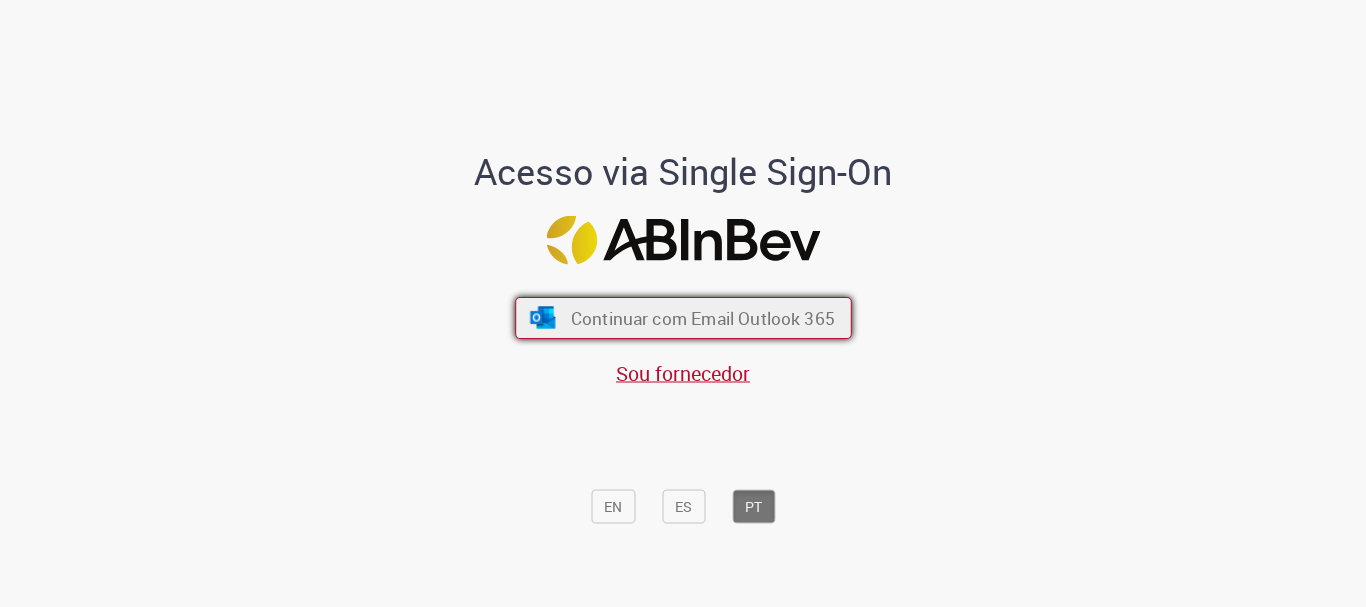 click on "Continuar com Email Outlook 365" at bounding box center [702, 318] 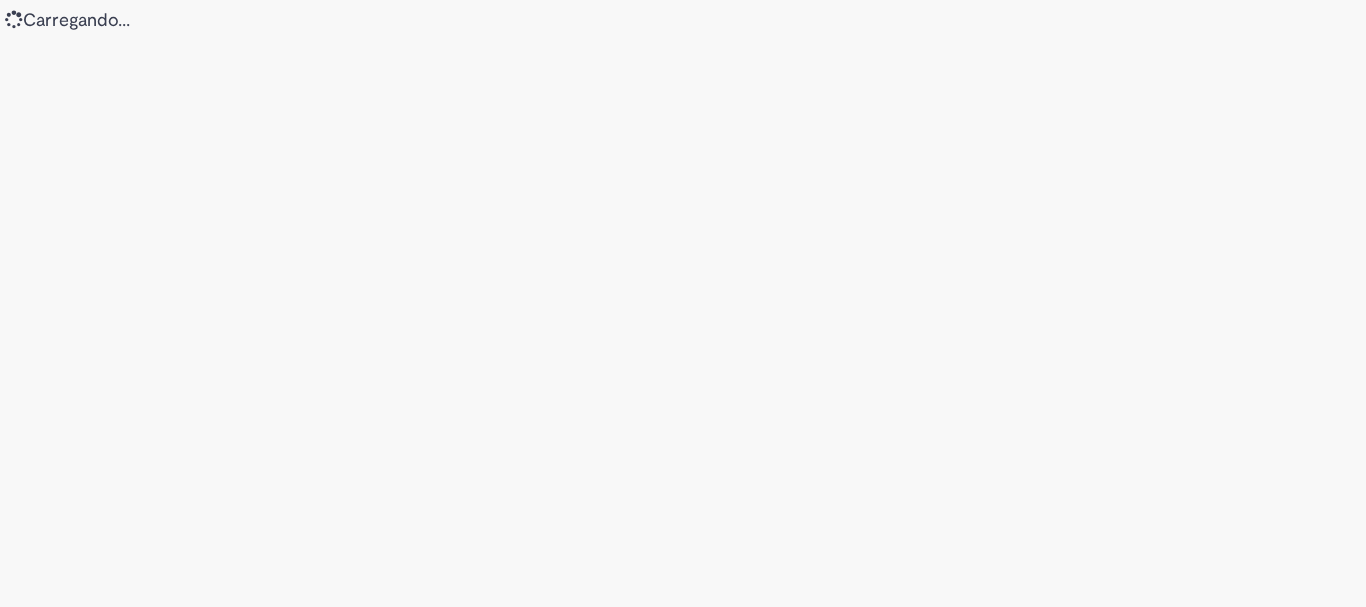 scroll, scrollTop: 0, scrollLeft: 0, axis: both 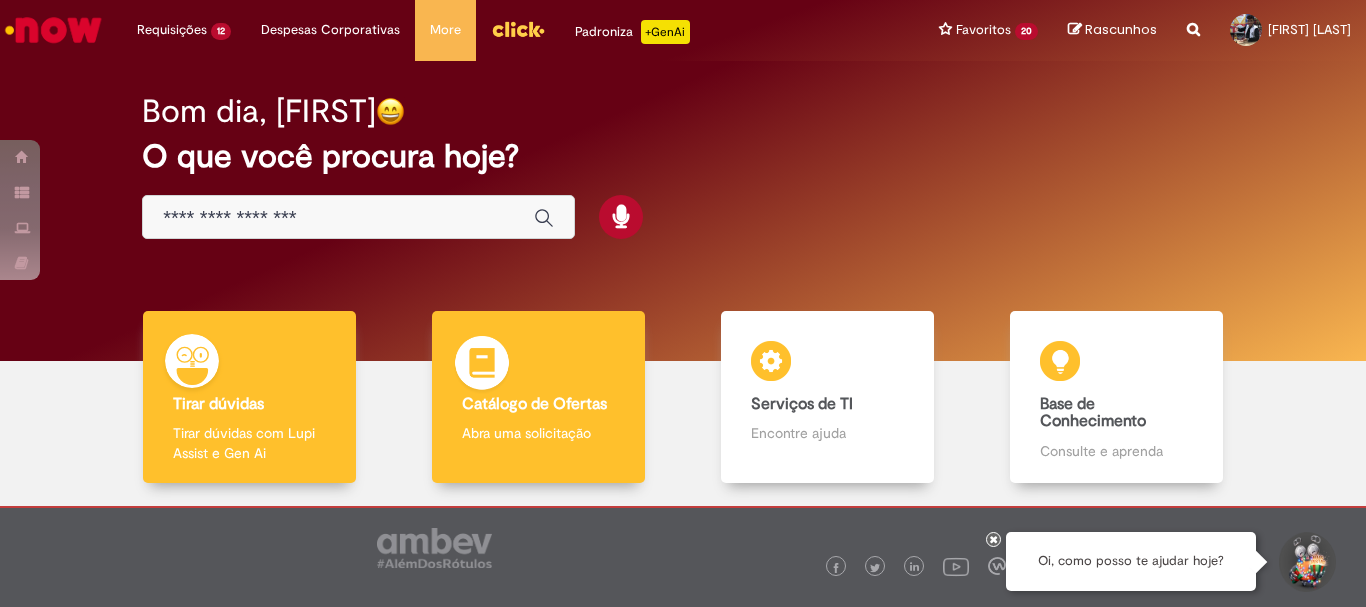 click on "Catálogo de Ofertas
Catálogo de Ofertas
Abra uma solicitação" at bounding box center [538, 397] 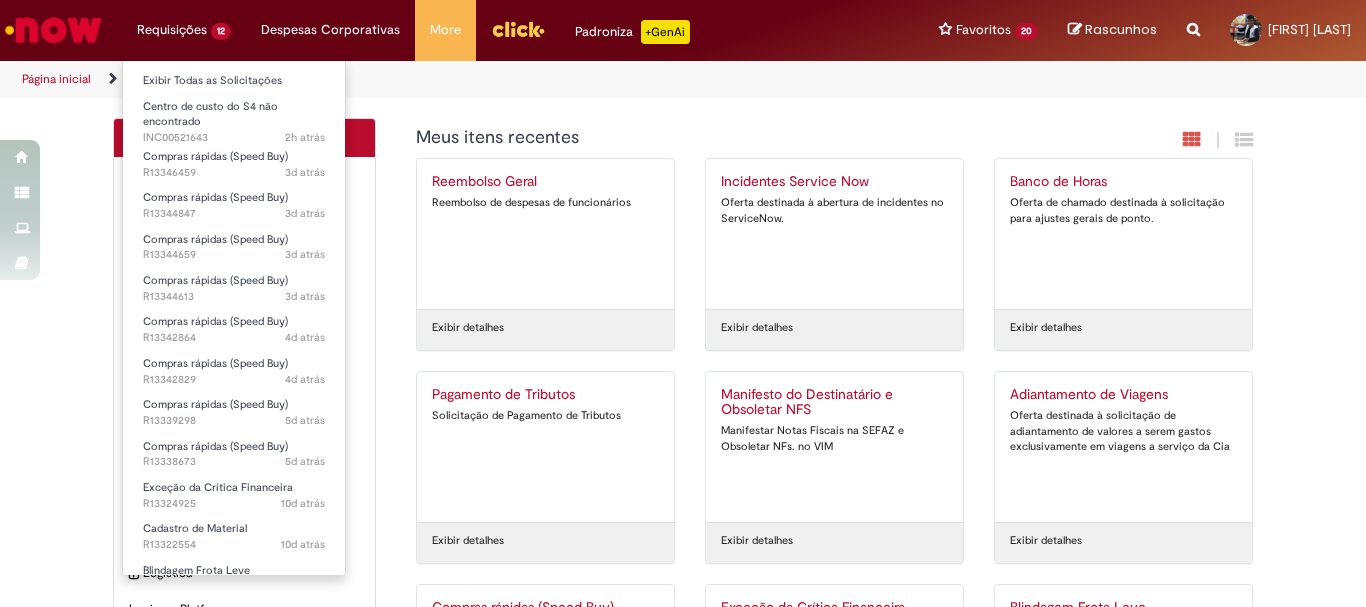click on "Requisições   12
Exibir Todas as Solicitações
Centro de custo do S4 não encontrado
2h atrás 2 horas atrás  INC00521643
Compras rápidas (Speed Buy)
3d atrás 3 dias atrás  R13346459
Compras rápidas (Speed Buy)
3d atrás 3 dias atrás  R13344847
Compras rápidas (Speed Buy)
3d atrás 3 dias atrás  R13344659
Compras rápidas (Speed Buy)
3d atrás 3 dias atrás  R13344613
Compras rápidas (Speed Buy)
4d atrás 4 dias atrás  R13342864
Compras rápidas (Speed Buy)
4d atrás 4 dias atrás  R13342829
Compras rápidas (Speed Buy)
5d atrás 5 dias atrás  R13339298
Compras rápidas (Speed Buy)
5d atrás 5 dias atrás  R13338673
Exceção da Crítica Financeira
10d atrás 10 dias atrás  R13324925
Cadastro de Material" at bounding box center (184, 30) 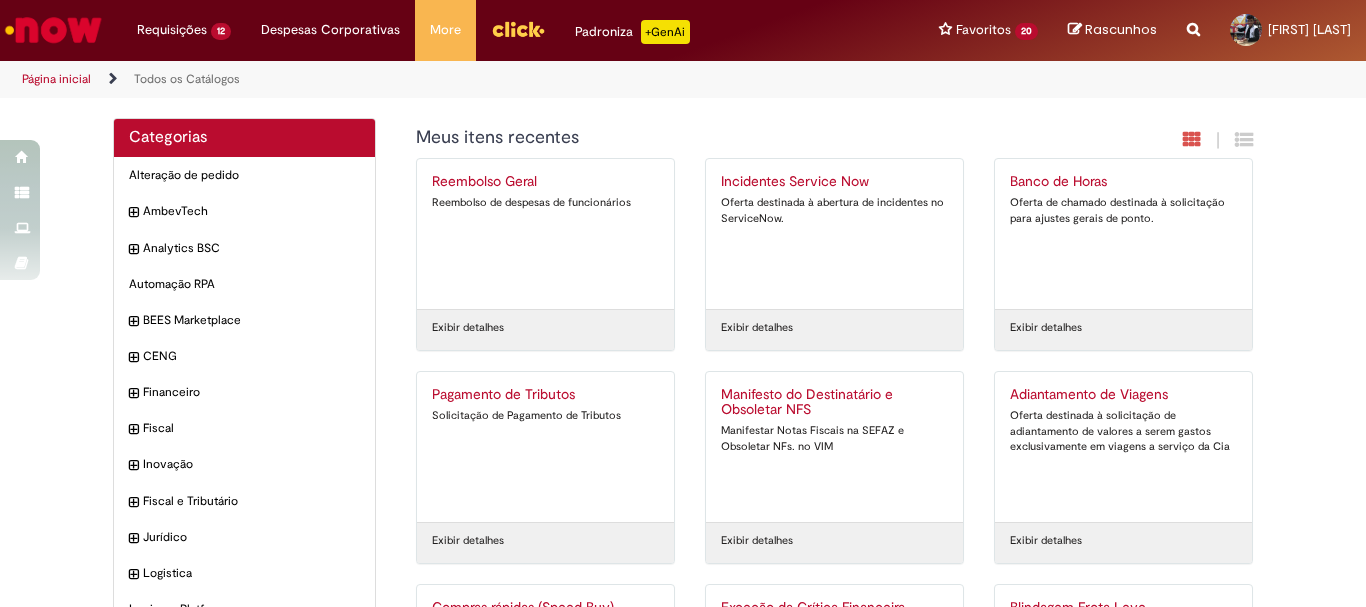 click at bounding box center (53, 30) 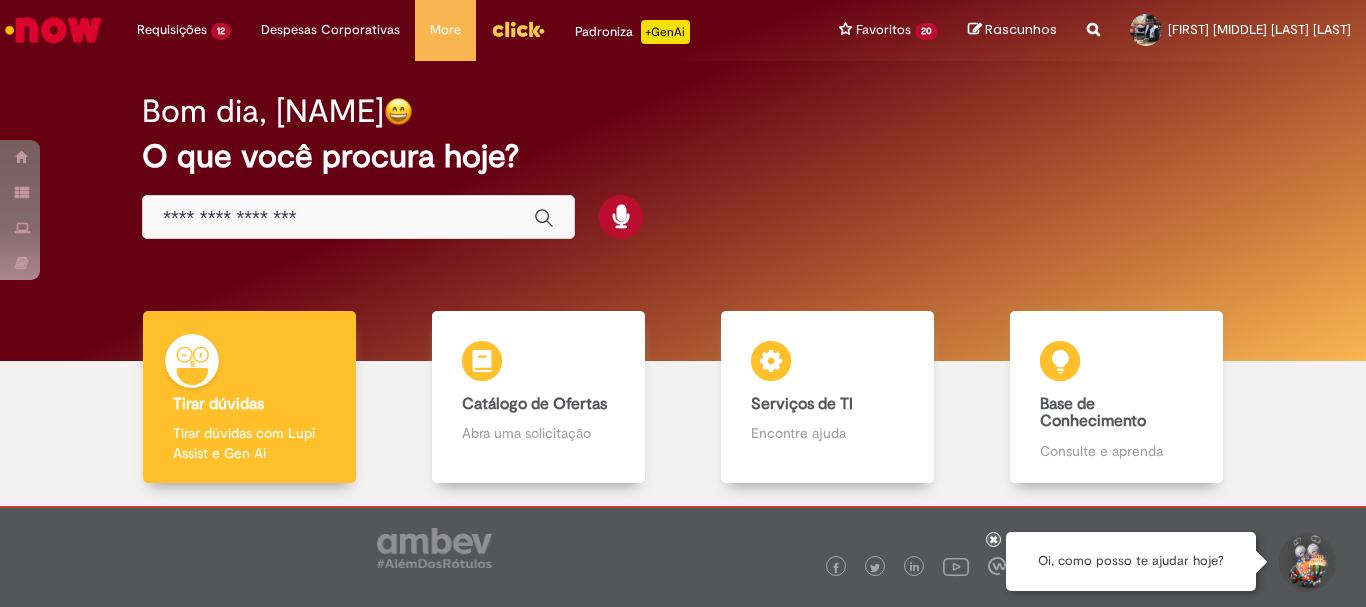 scroll, scrollTop: 0, scrollLeft: 0, axis: both 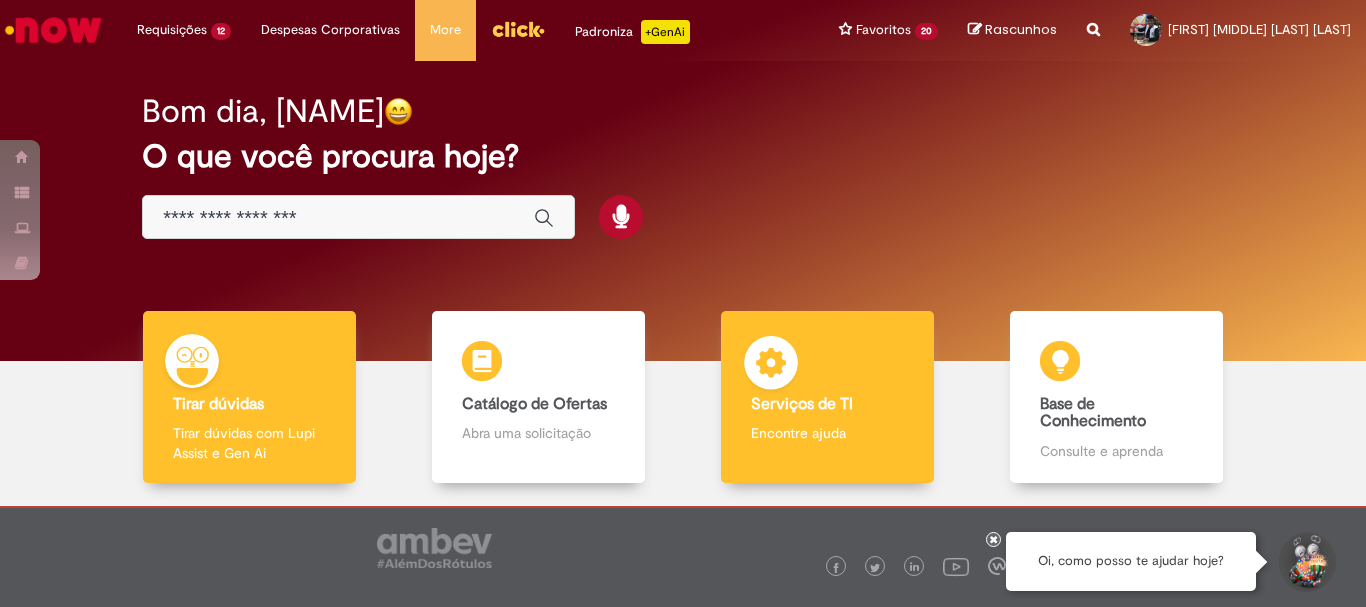 click at bounding box center (771, 366) 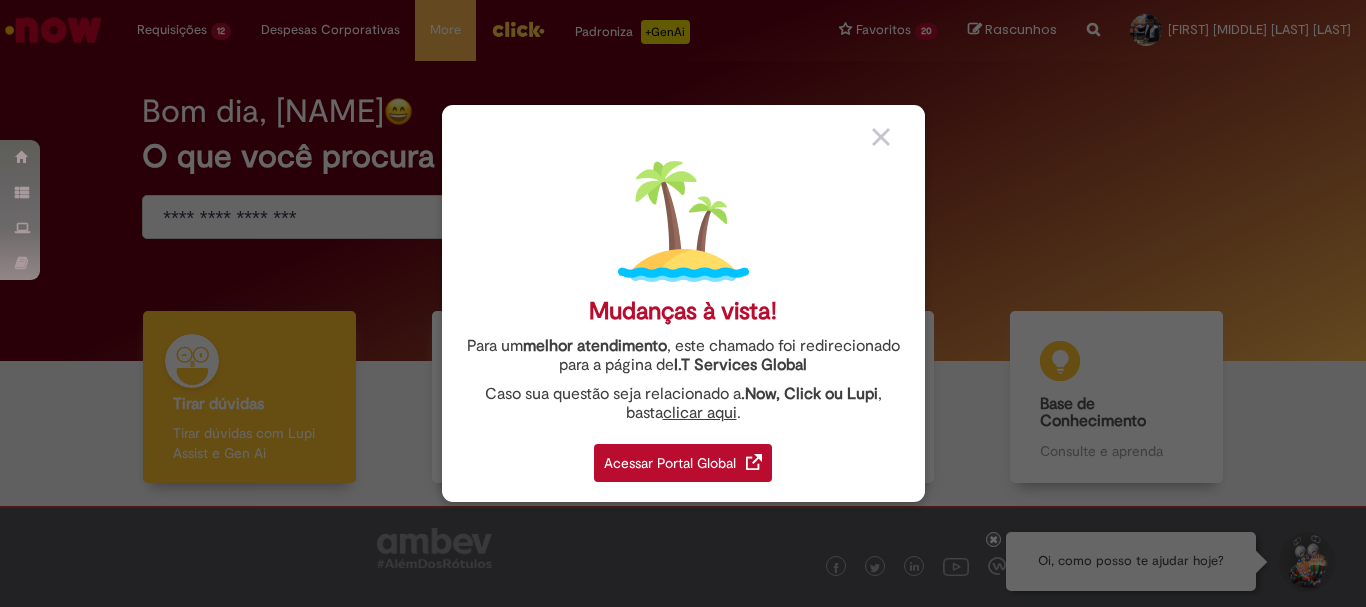 click on "Acessar Portal Global" at bounding box center (683, 463) 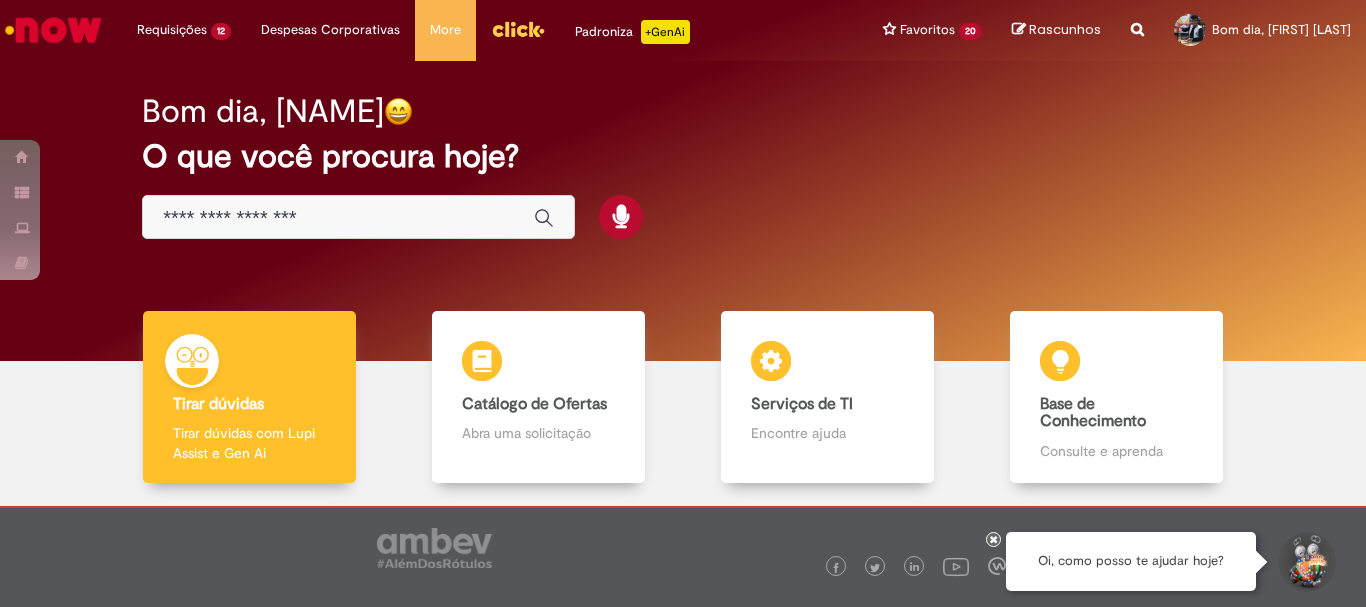 scroll, scrollTop: 0, scrollLeft: 0, axis: both 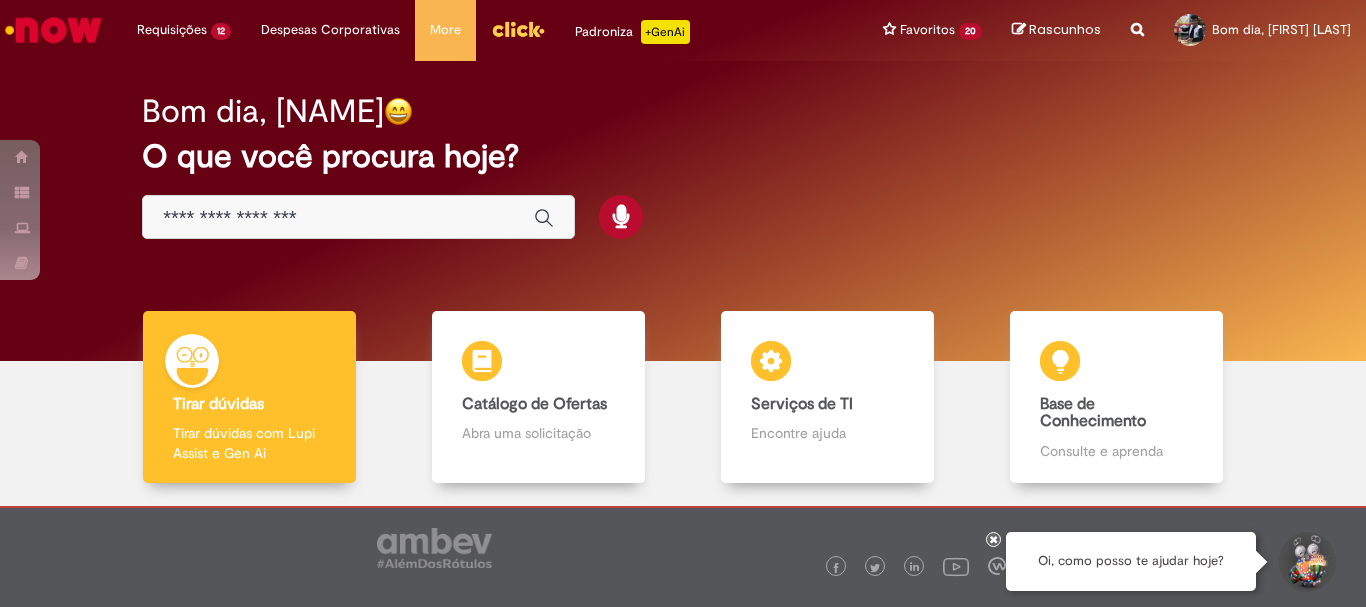 click at bounding box center [338, 218] 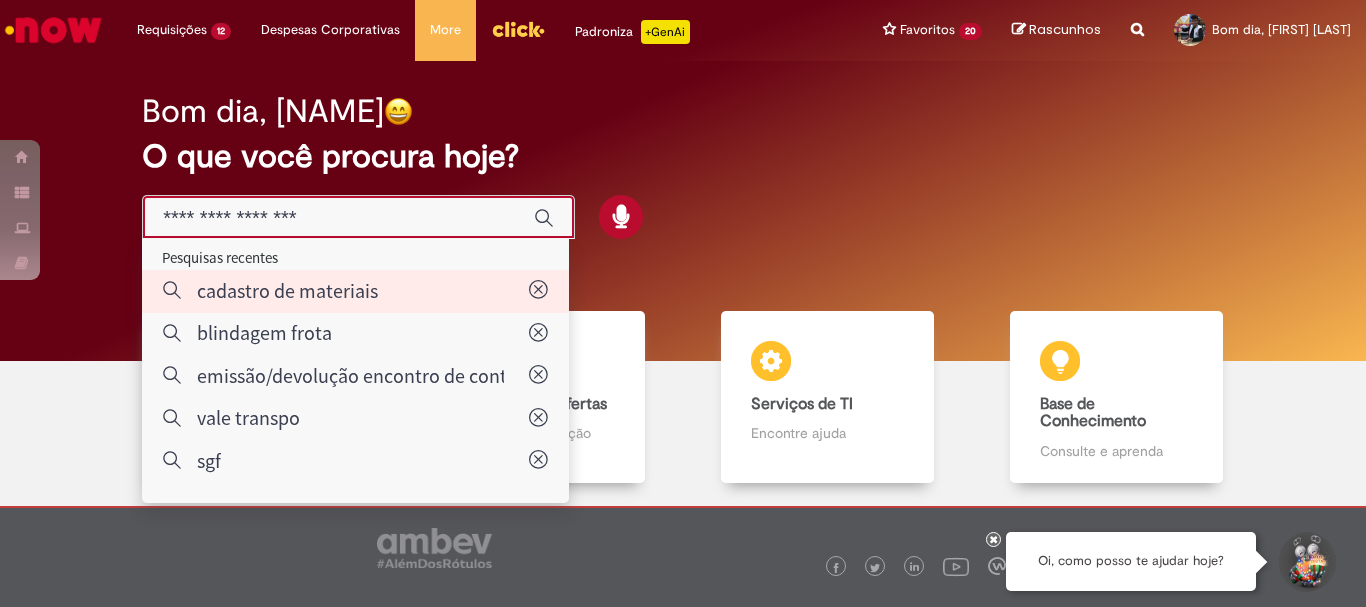 type on "**********" 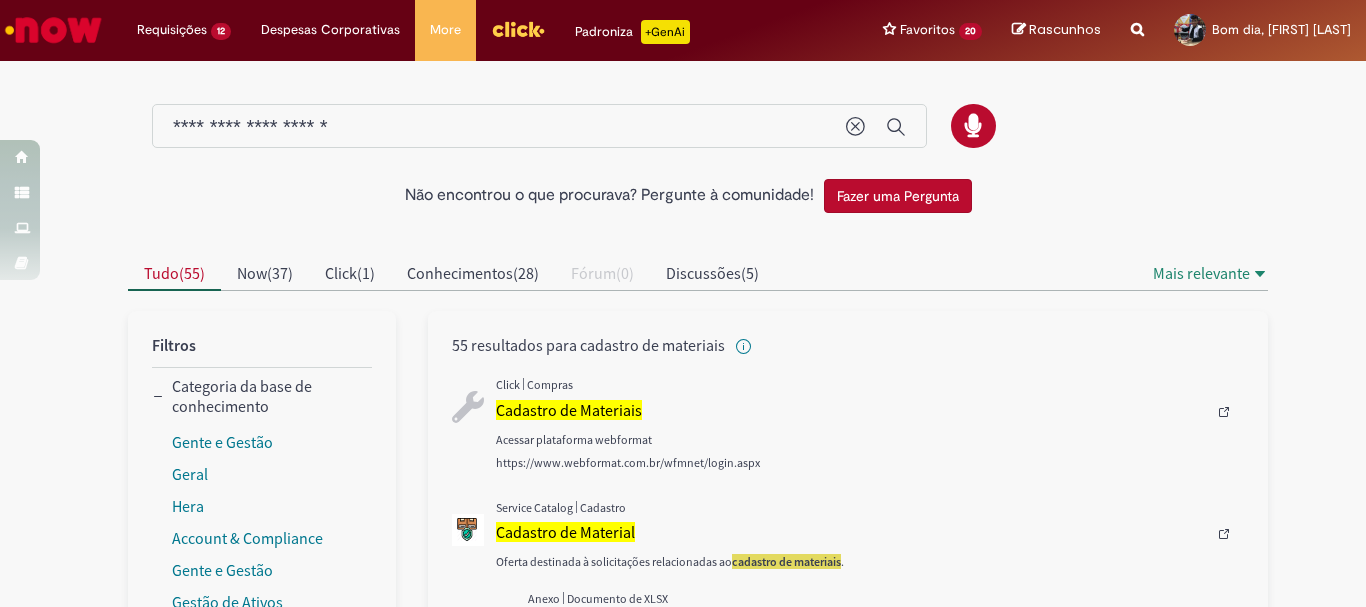 click on "Não encontrou o que procurava? Pergunte à comunidade!   Fazer uma Pergunta
Cancelar      resultados      Concluído
Categorias de Pesquisa Origens Tudo
Aguarde, os filtros estão sendo carregados..." at bounding box center [683, 1084] 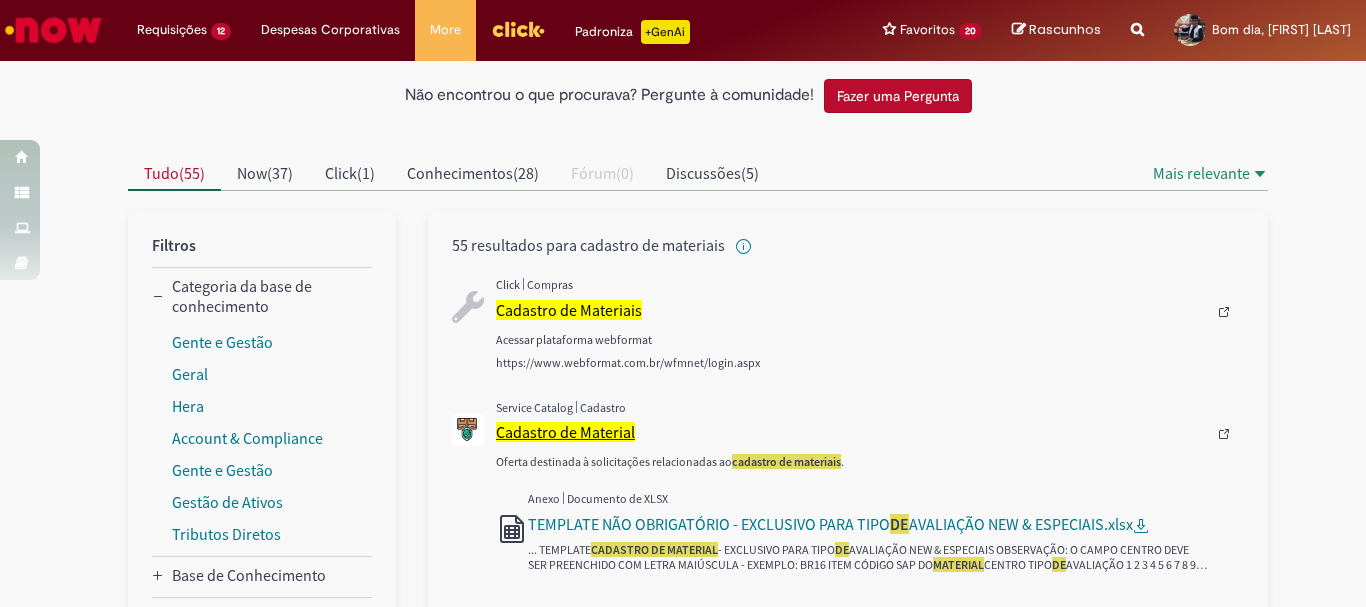 click on "Cadastro de Material" at bounding box center [565, 432] 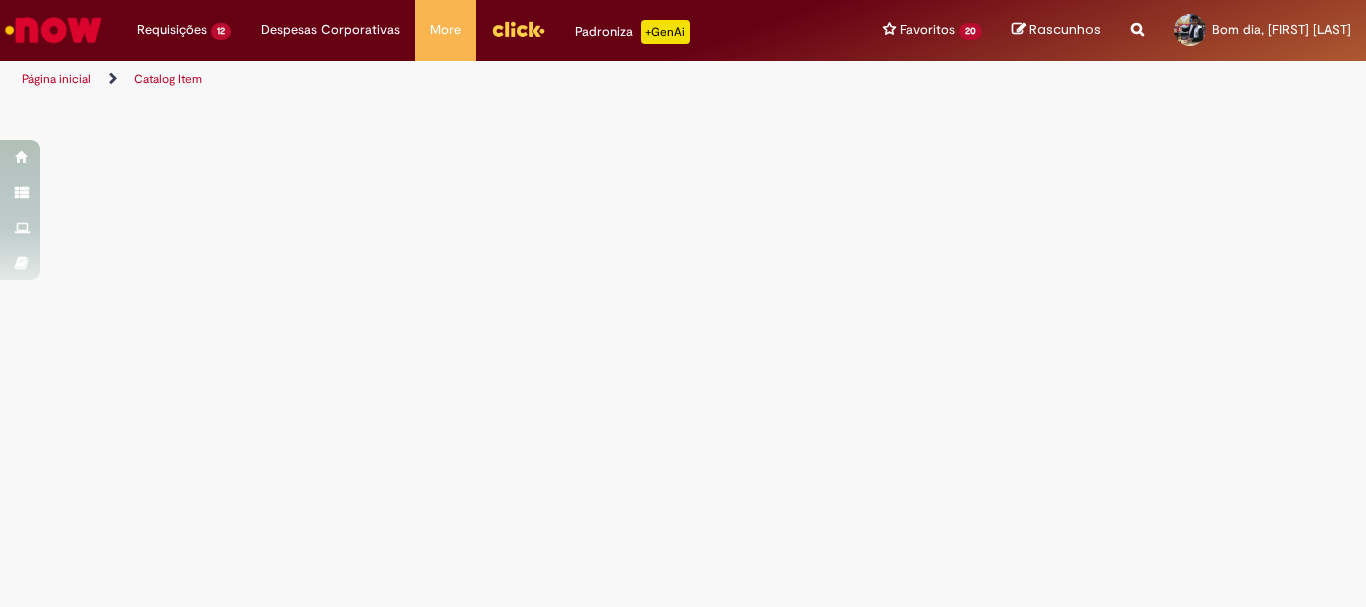 scroll, scrollTop: 0, scrollLeft: 0, axis: both 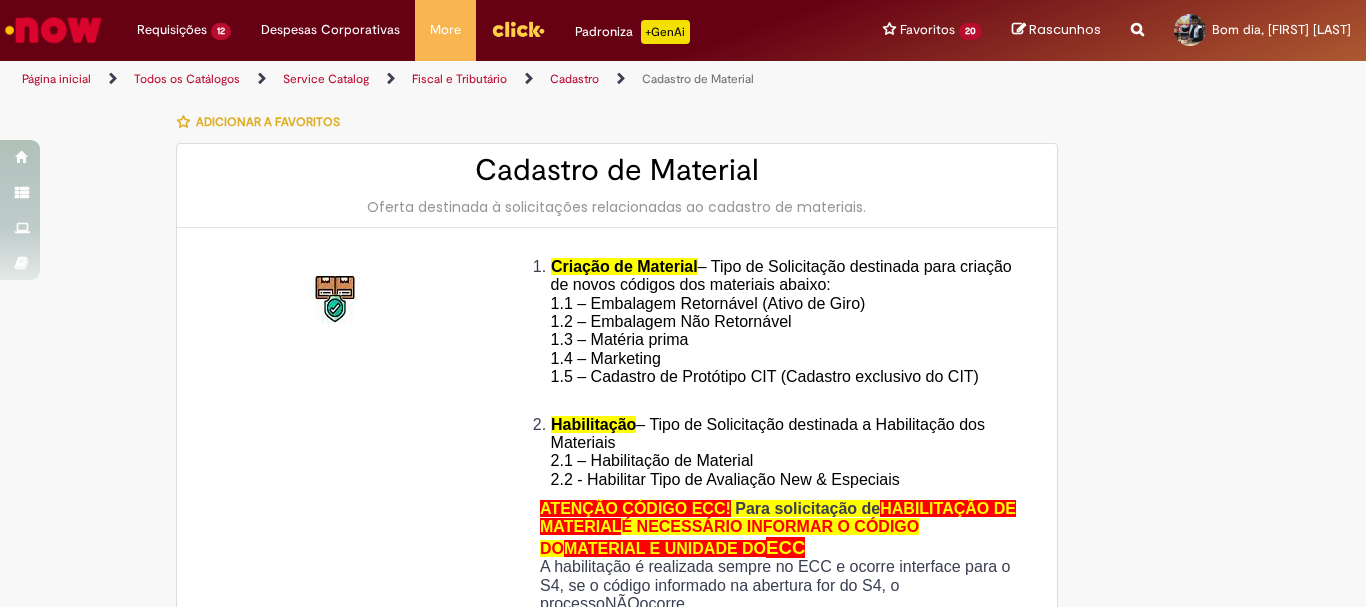 type on "********" 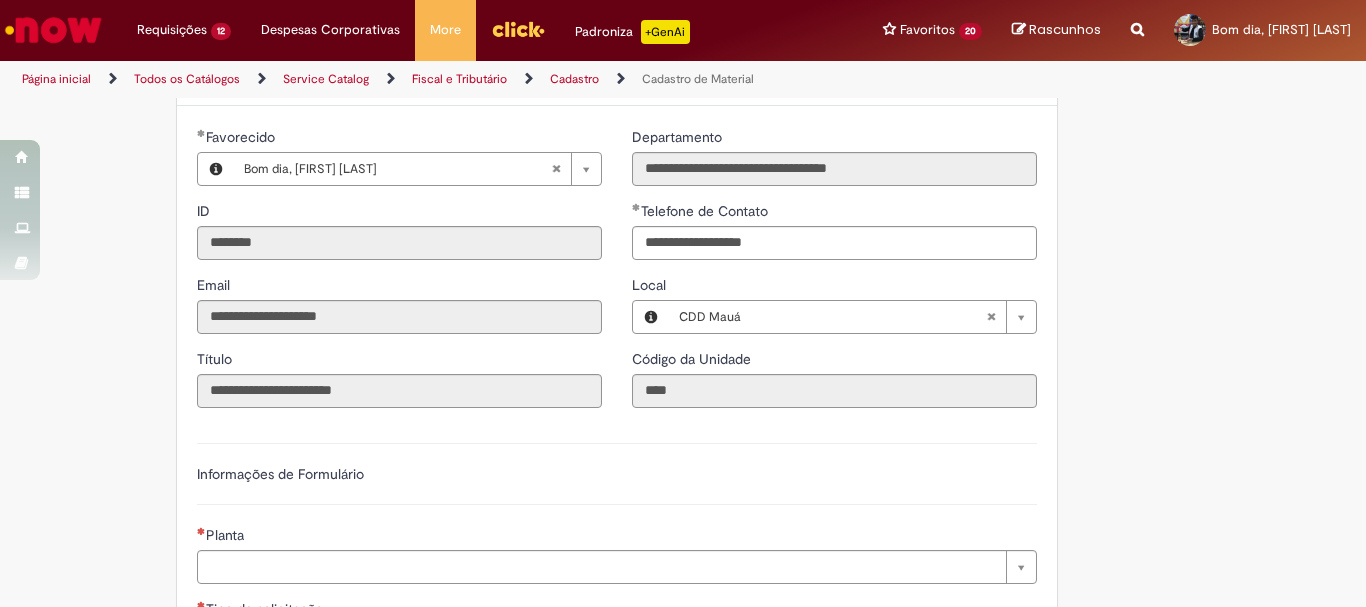 scroll, scrollTop: 1100, scrollLeft: 0, axis: vertical 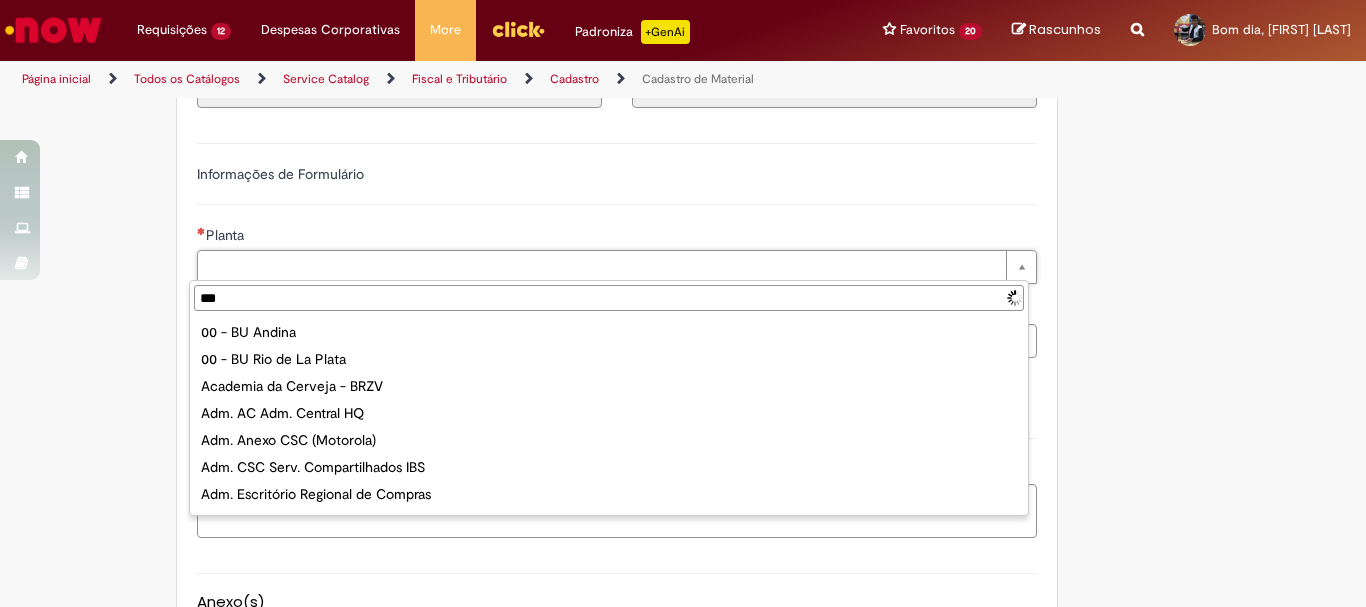type on "****" 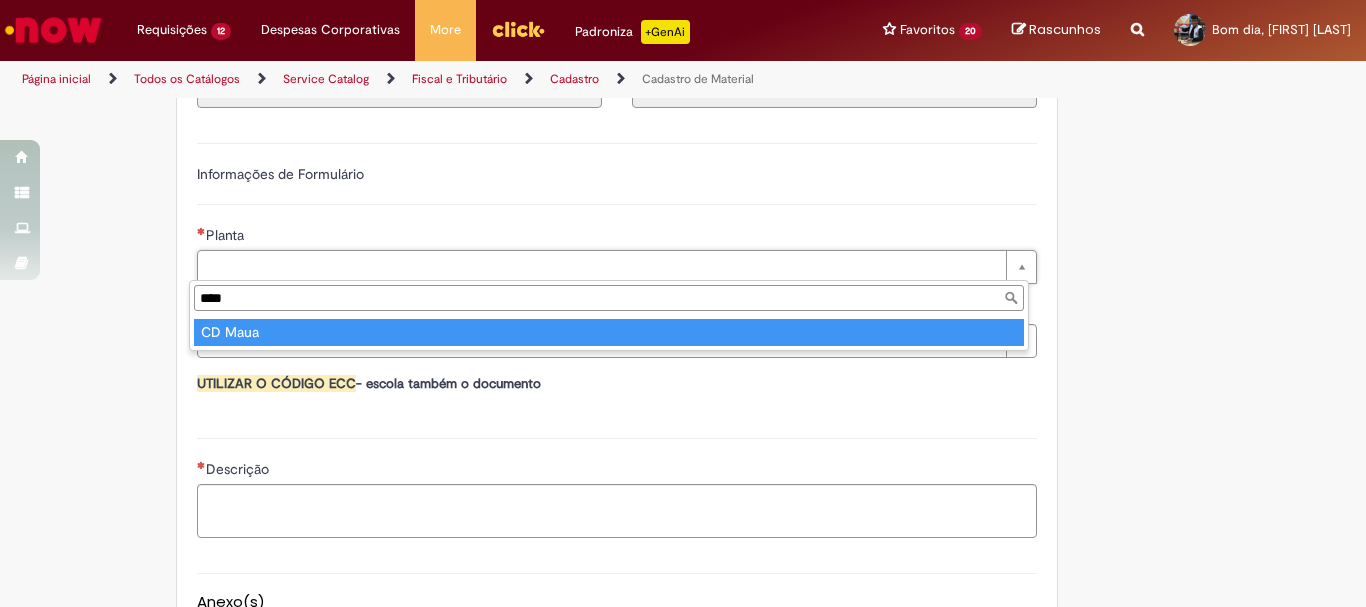 type on "*******" 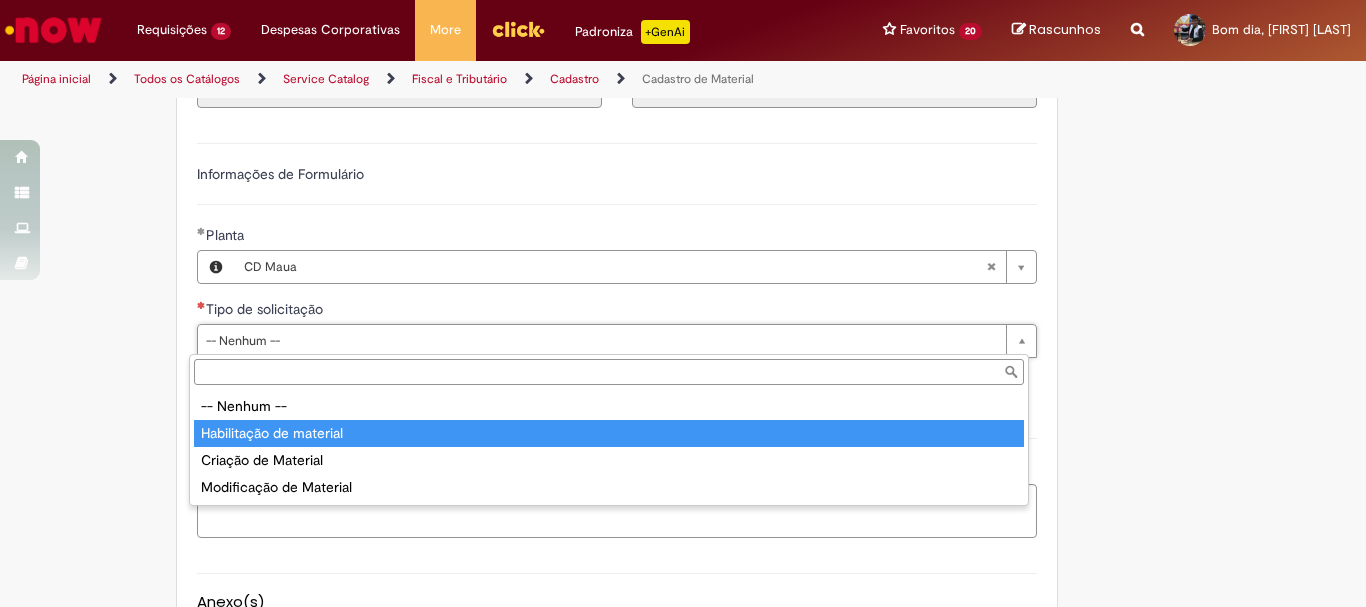 type on "**********" 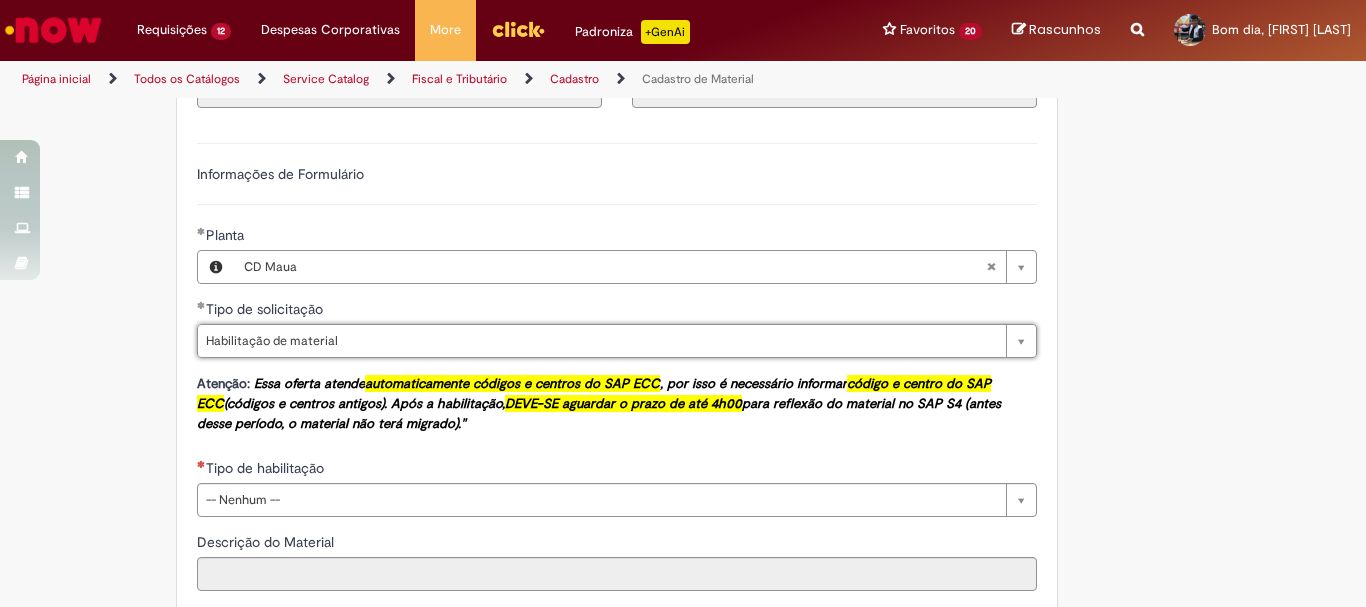 scroll, scrollTop: 1200, scrollLeft: 0, axis: vertical 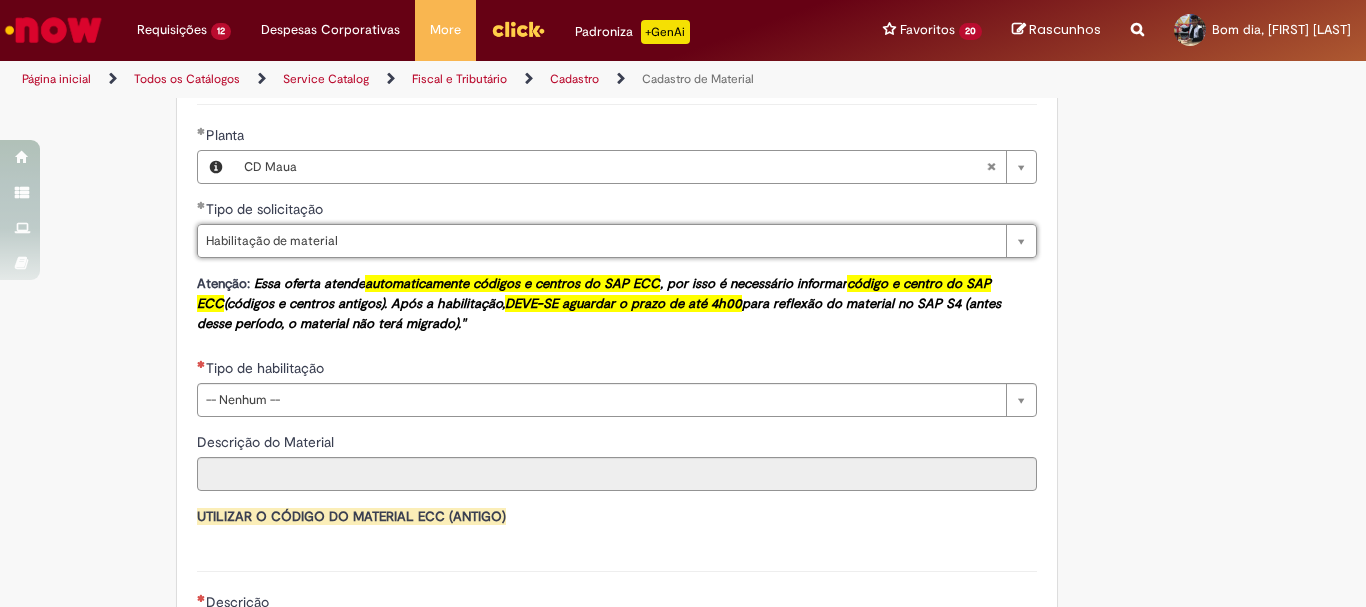 click on "Tipo de habilitação" at bounding box center (617, 370) 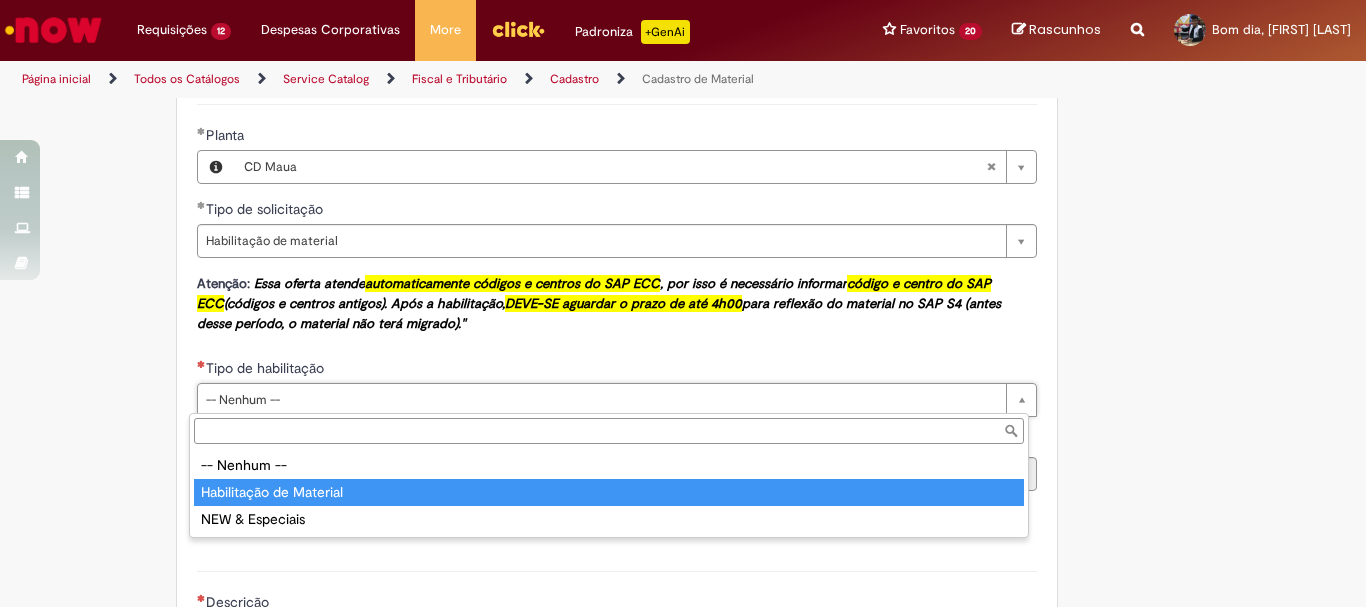 type on "**********" 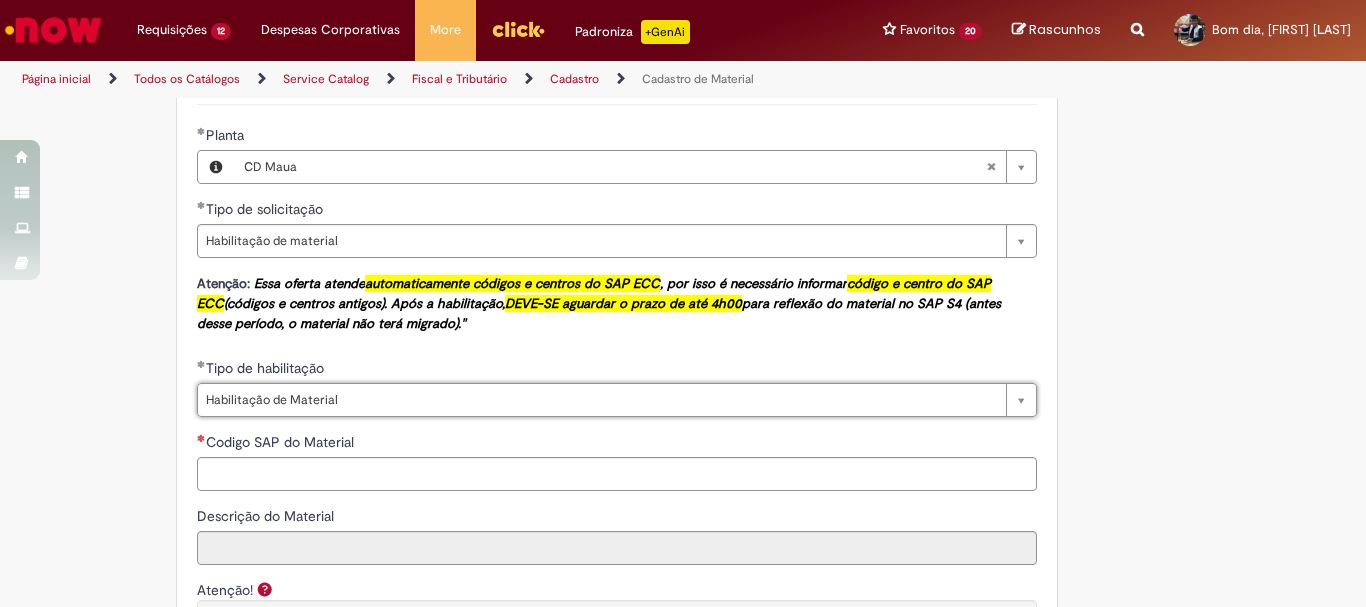 scroll, scrollTop: 1300, scrollLeft: 0, axis: vertical 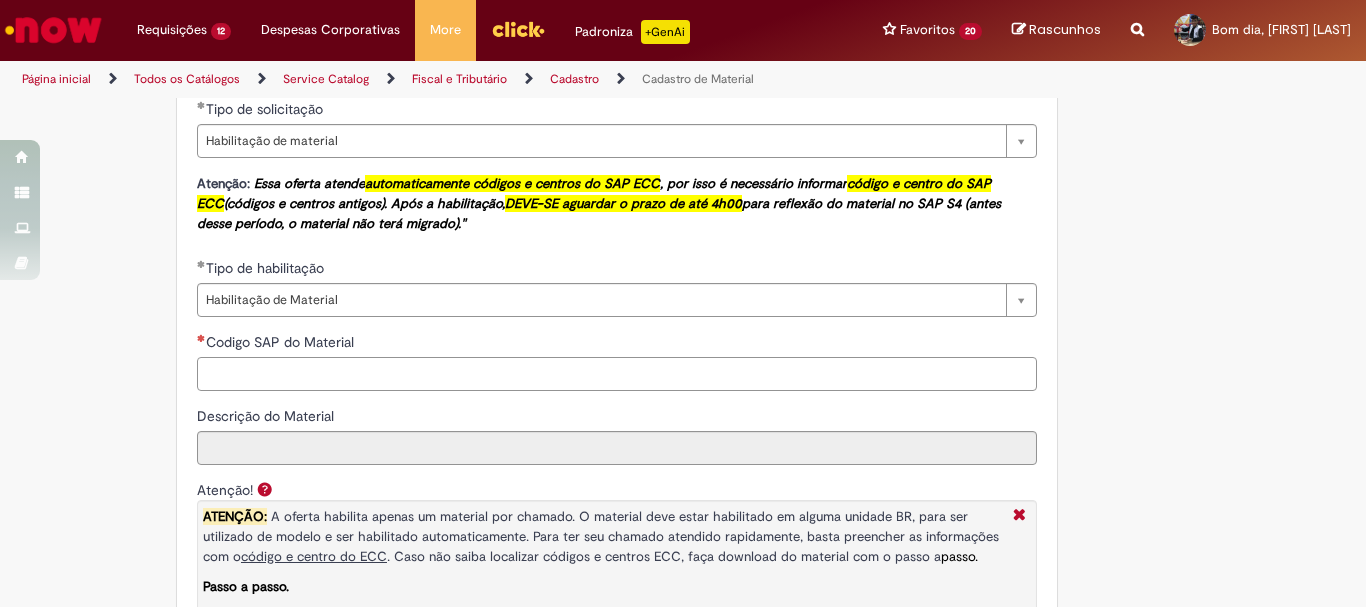click on "Codigo SAP do Material" at bounding box center (617, 374) 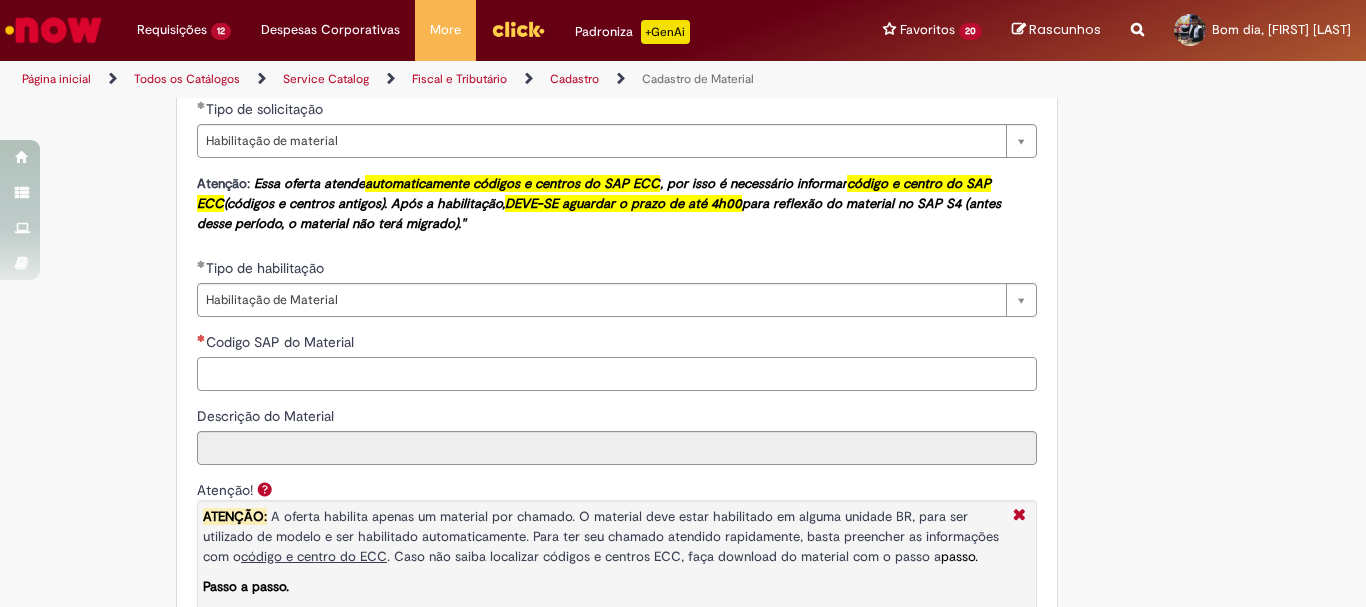 paste on "********" 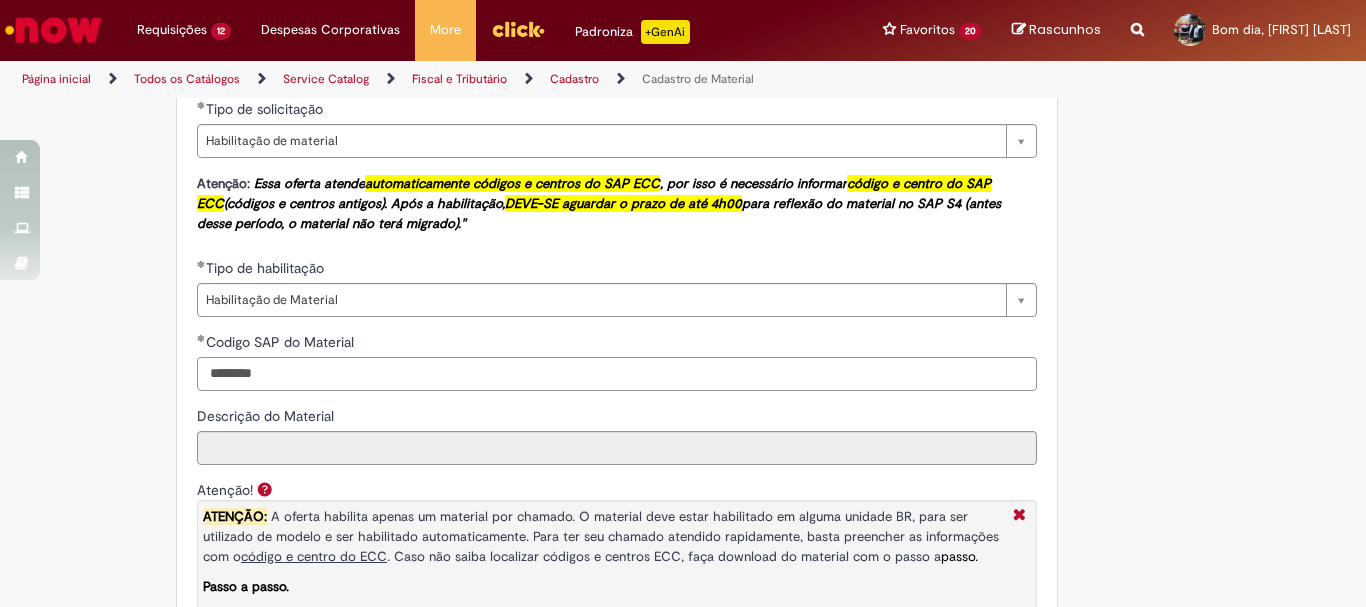 type on "********" 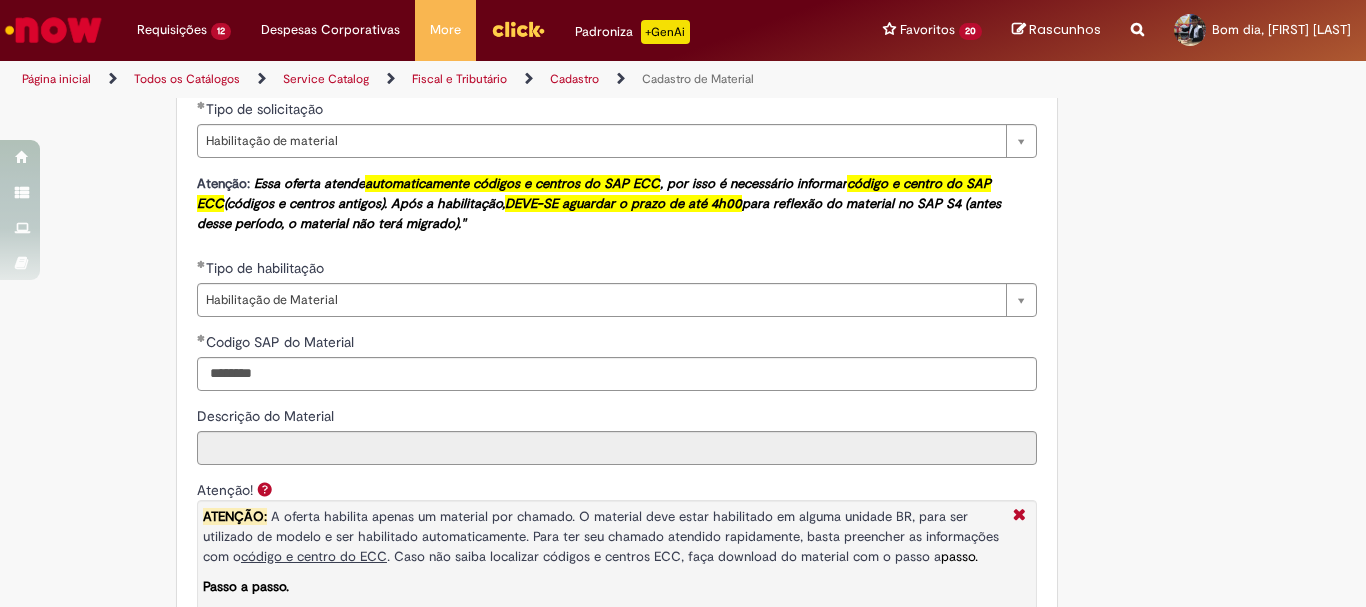 click on "Codigo SAP do Material" at bounding box center (617, 344) 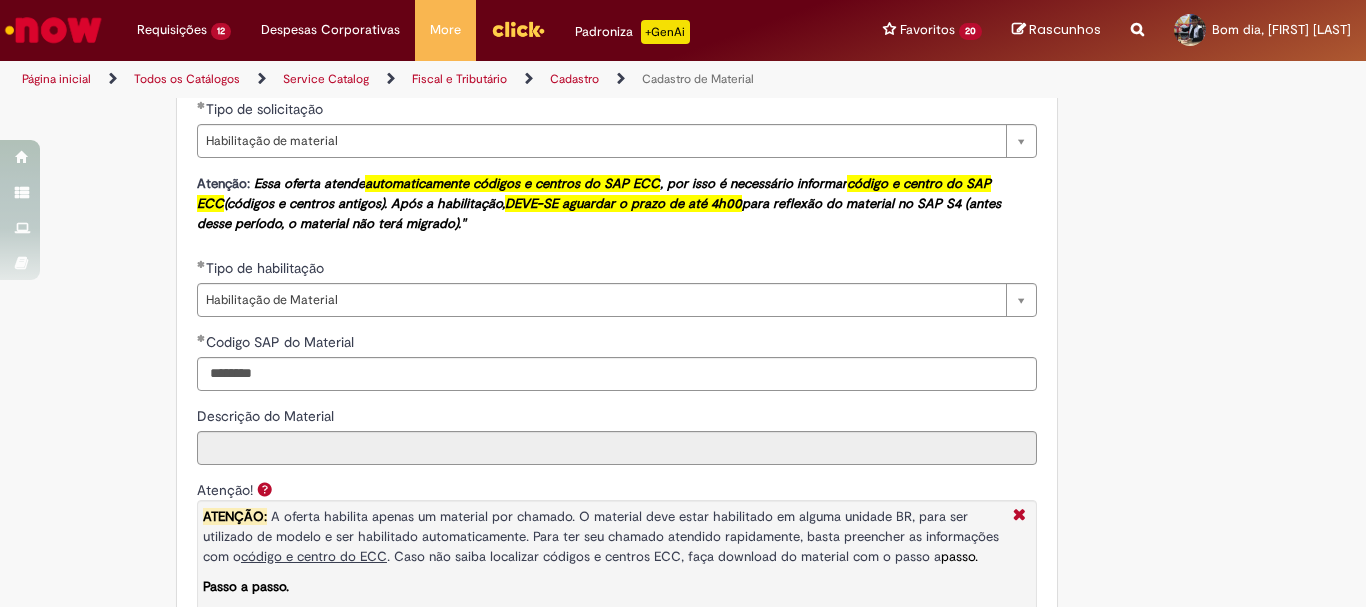 scroll, scrollTop: 1400, scrollLeft: 0, axis: vertical 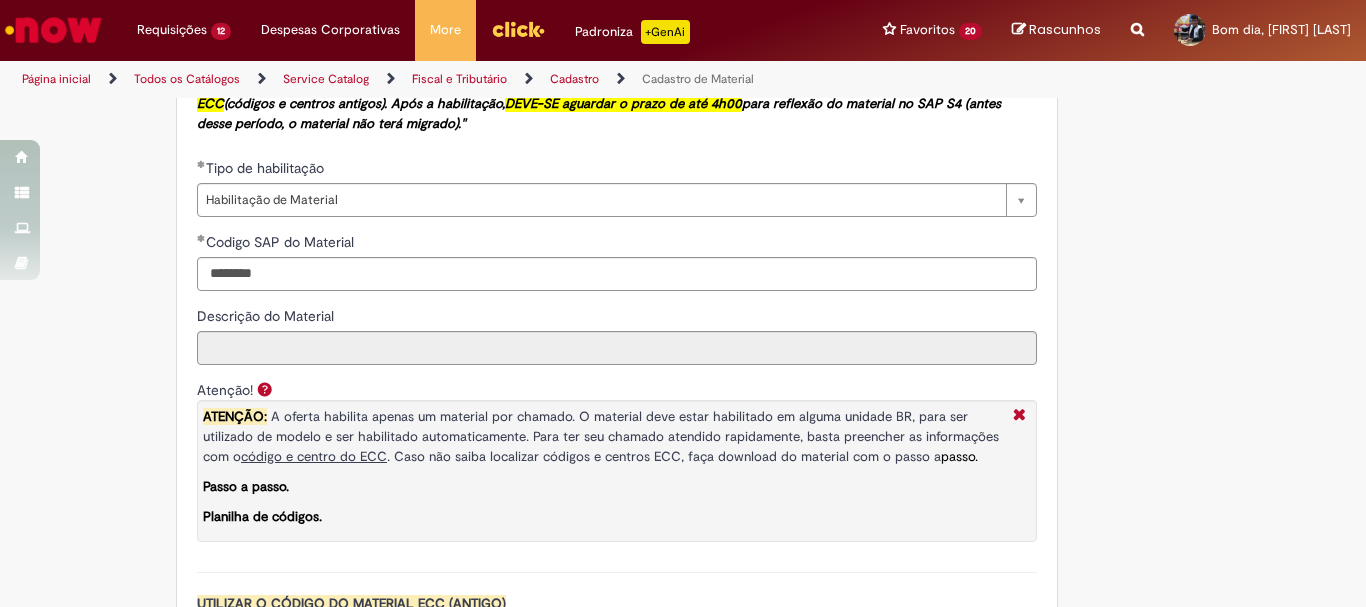 click on "Atenção! ATENÇÃO:   A oferta habilita apenas um material por chamado. O material deve estar habilitado em alguma unidade BR, para ser utilizado de modelo e ser habilitado automaticamente. Para ter seu chamado atendido rapidamente, basta preencher as informações com o  código e centro do ECC . Caso não saiba localizar códigos e centros ECC, faça download do material com o passo a  passo.
Passo a passo.
Planilha de códigos." at bounding box center (617, 476) 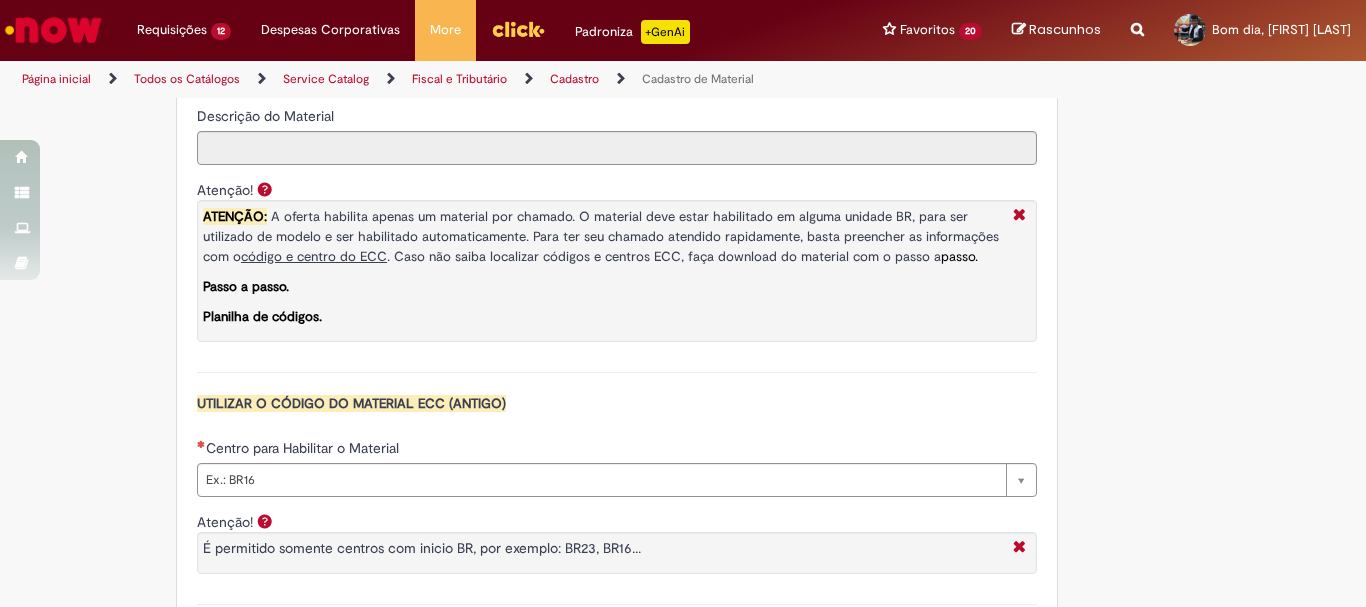 scroll, scrollTop: 1700, scrollLeft: 0, axis: vertical 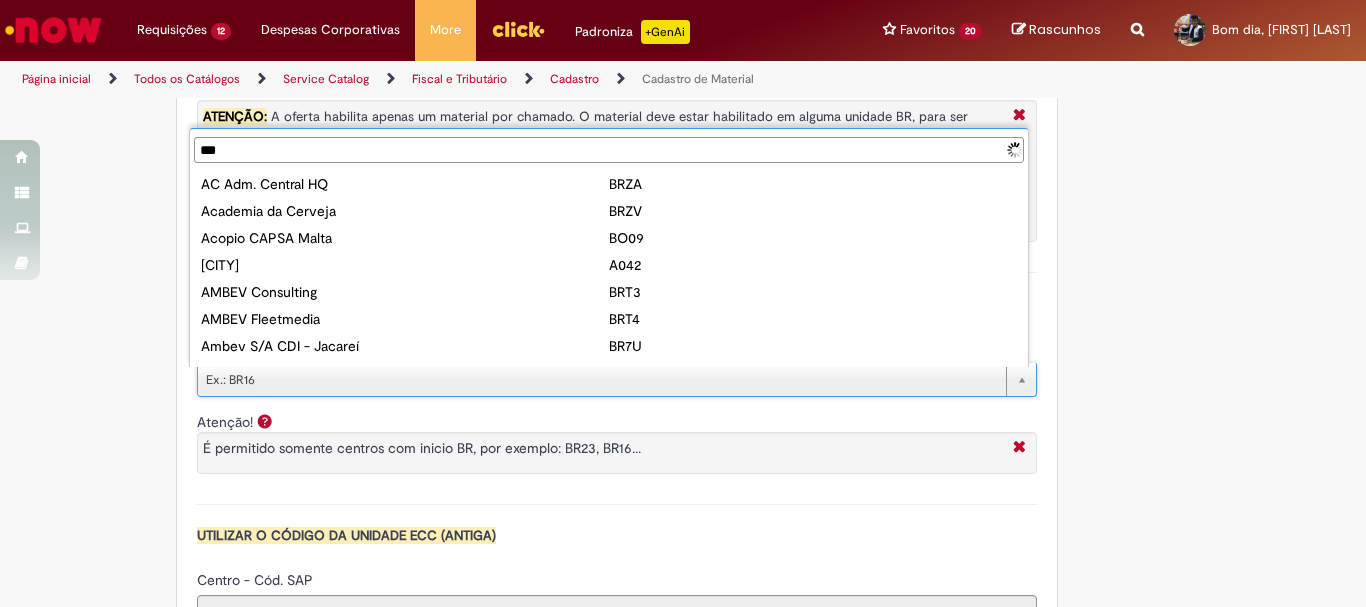type on "****" 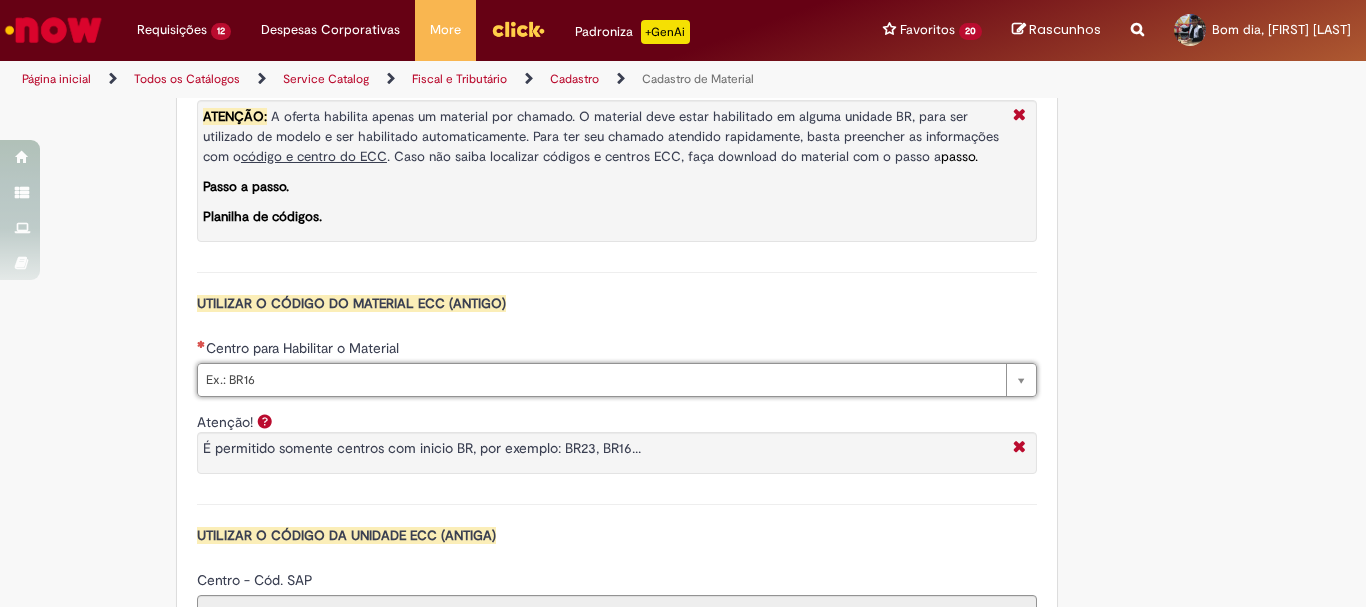 scroll, scrollTop: 1900, scrollLeft: 0, axis: vertical 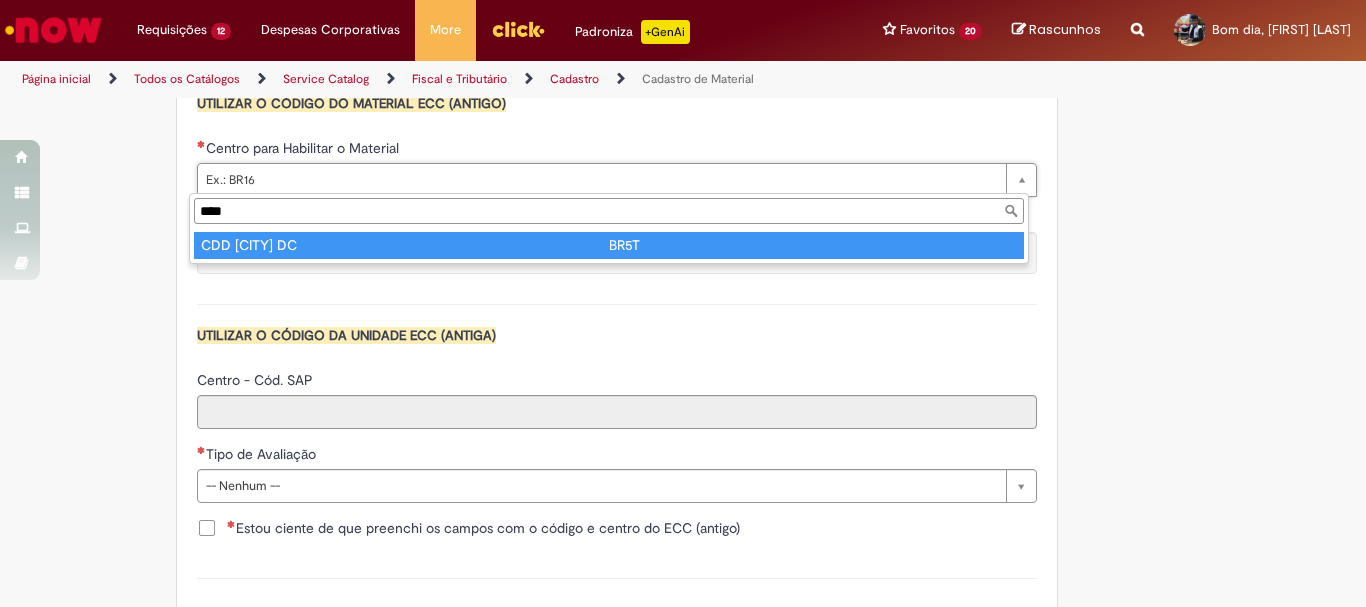 type on "****" 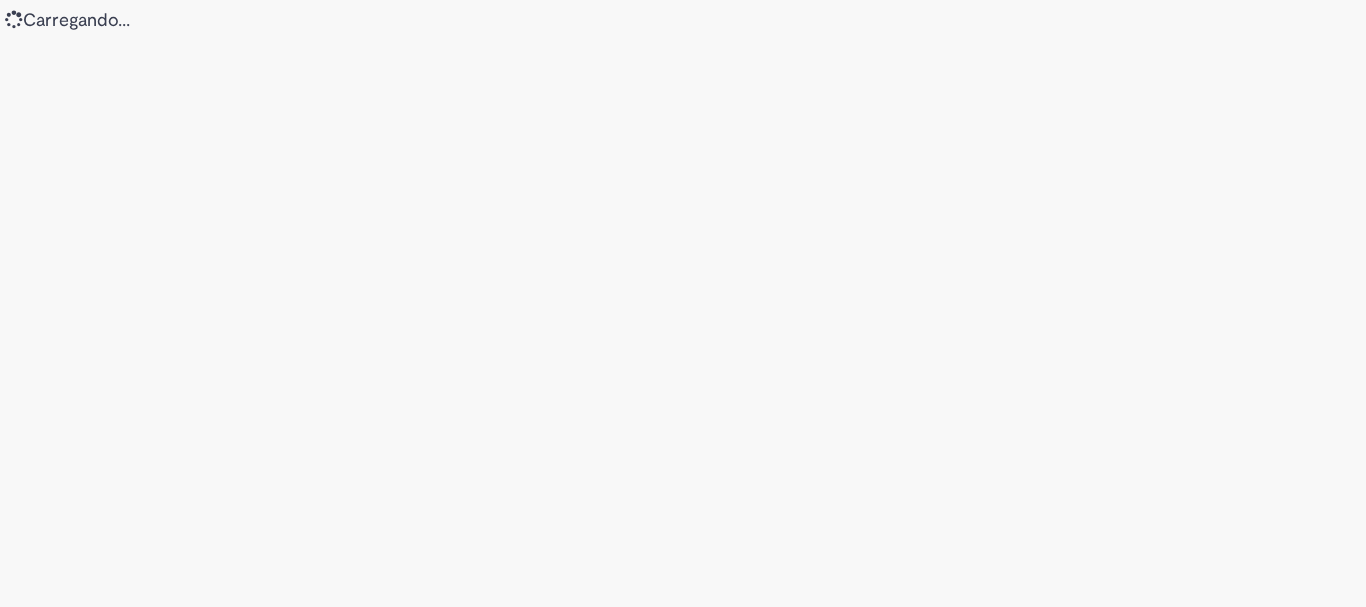 scroll, scrollTop: 0, scrollLeft: 0, axis: both 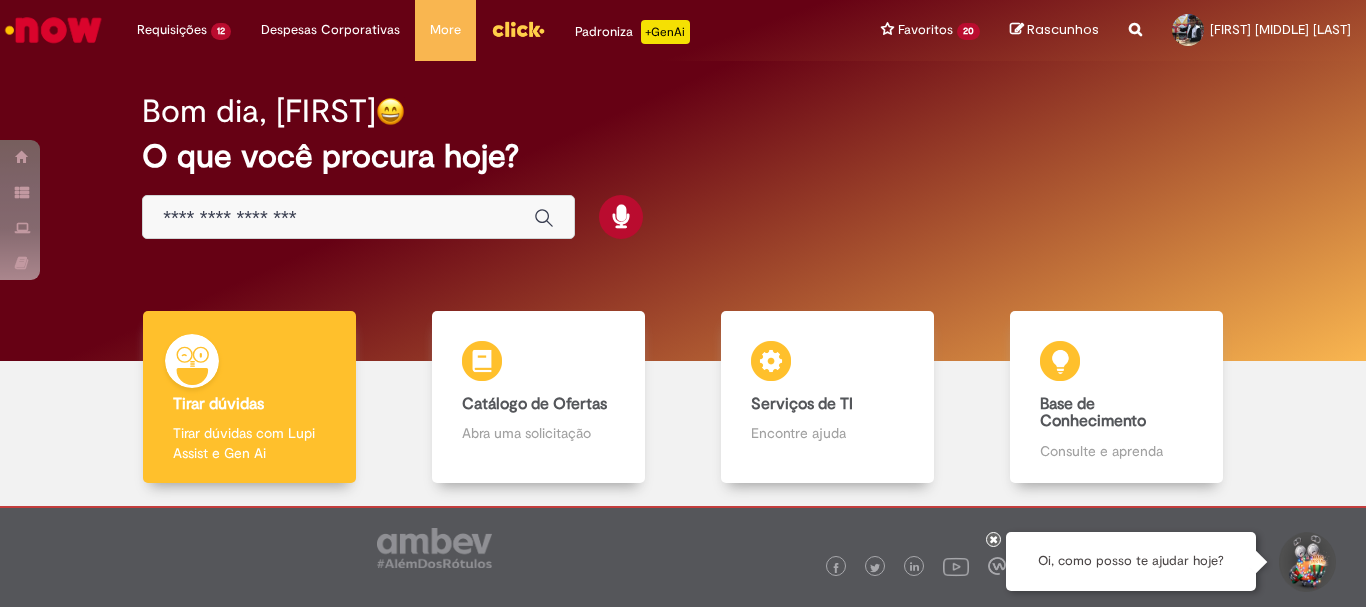 click at bounding box center (338, 218) 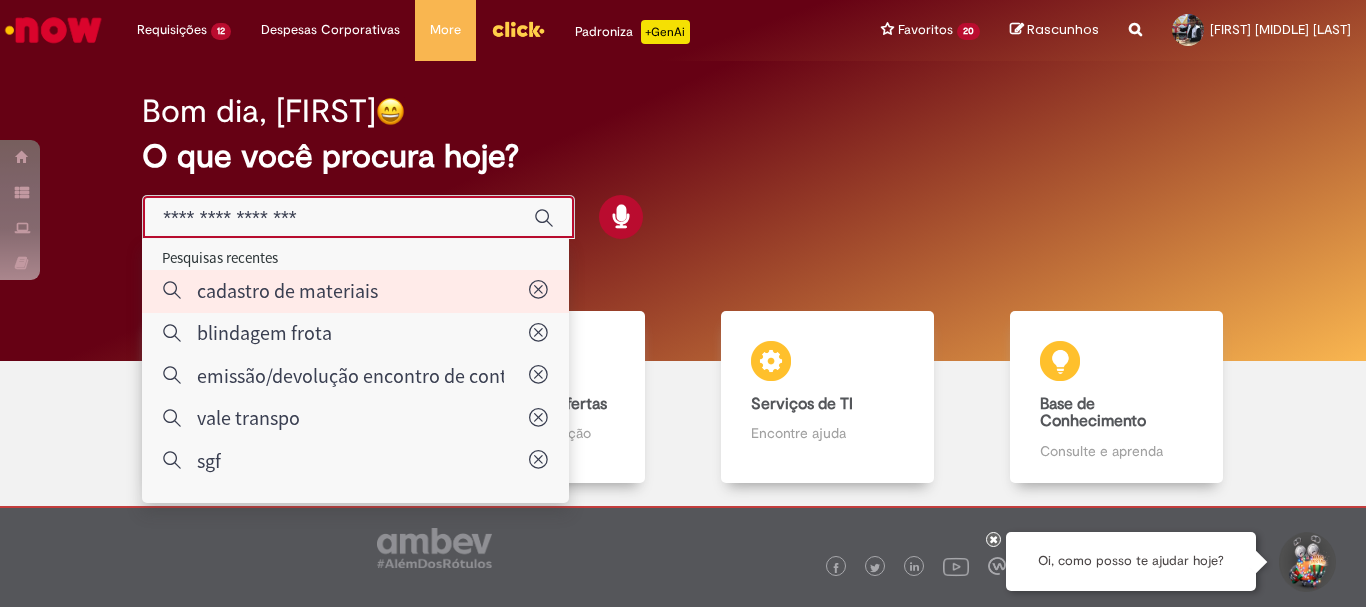 type on "**********" 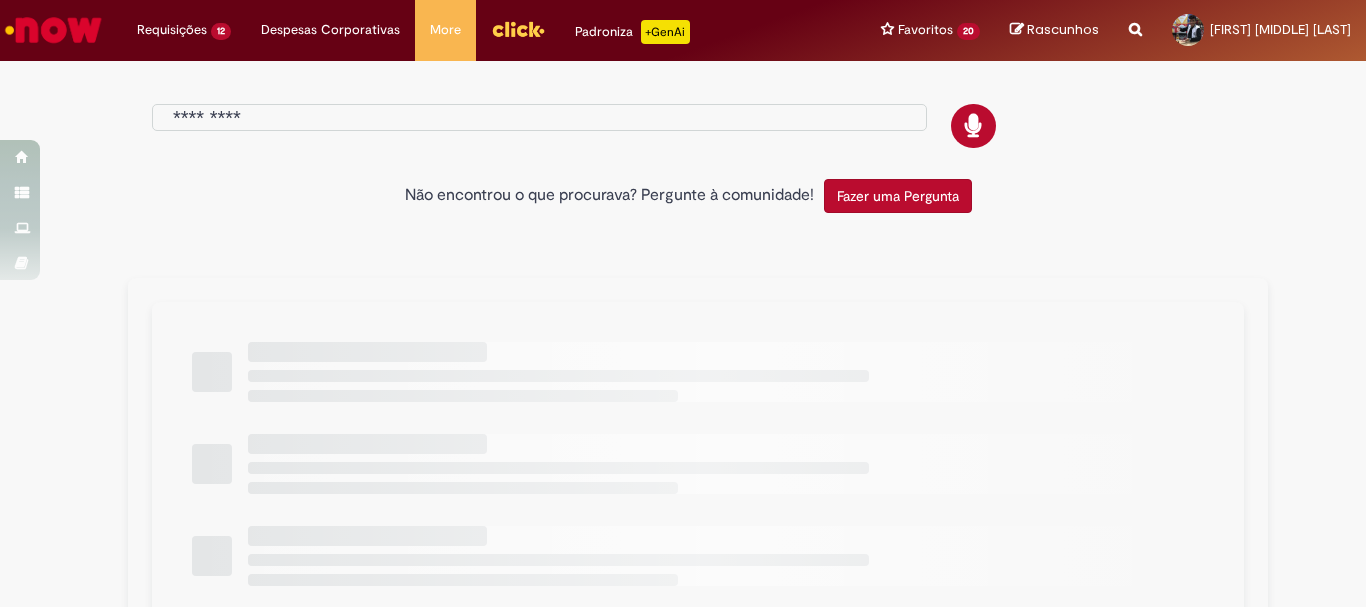 type on "**********" 